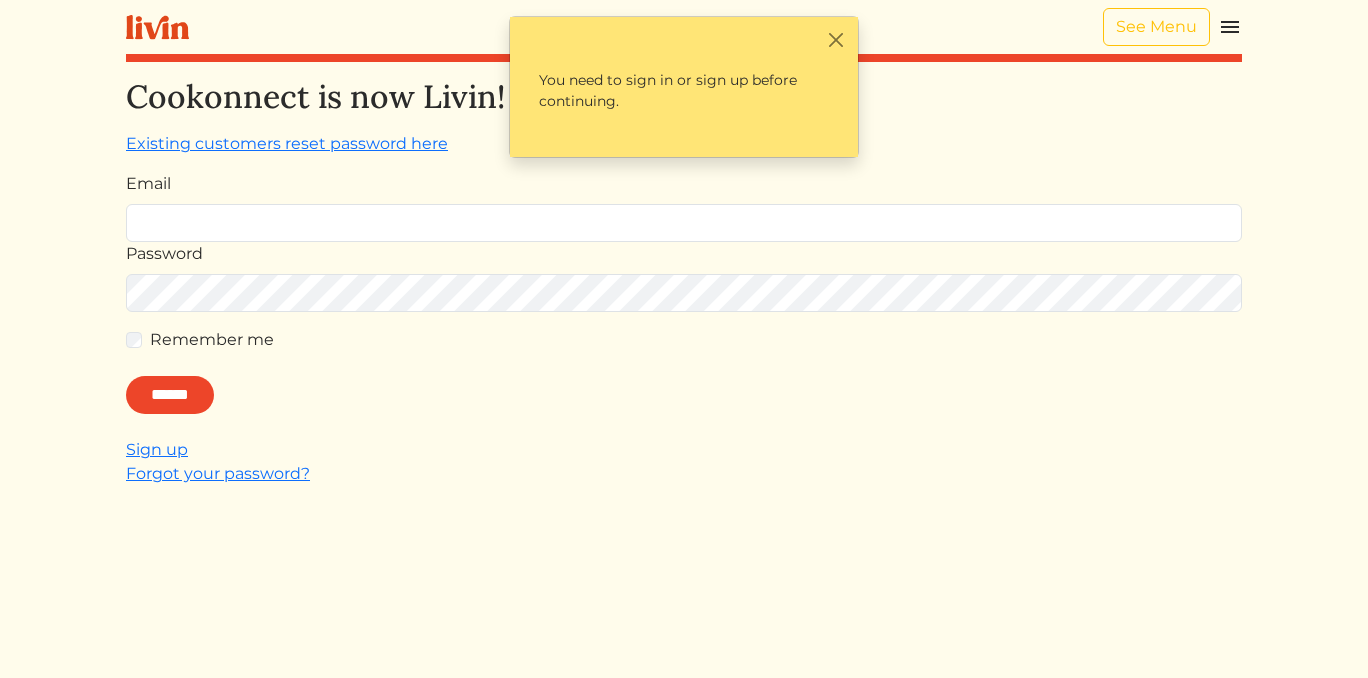 scroll, scrollTop: 0, scrollLeft: 0, axis: both 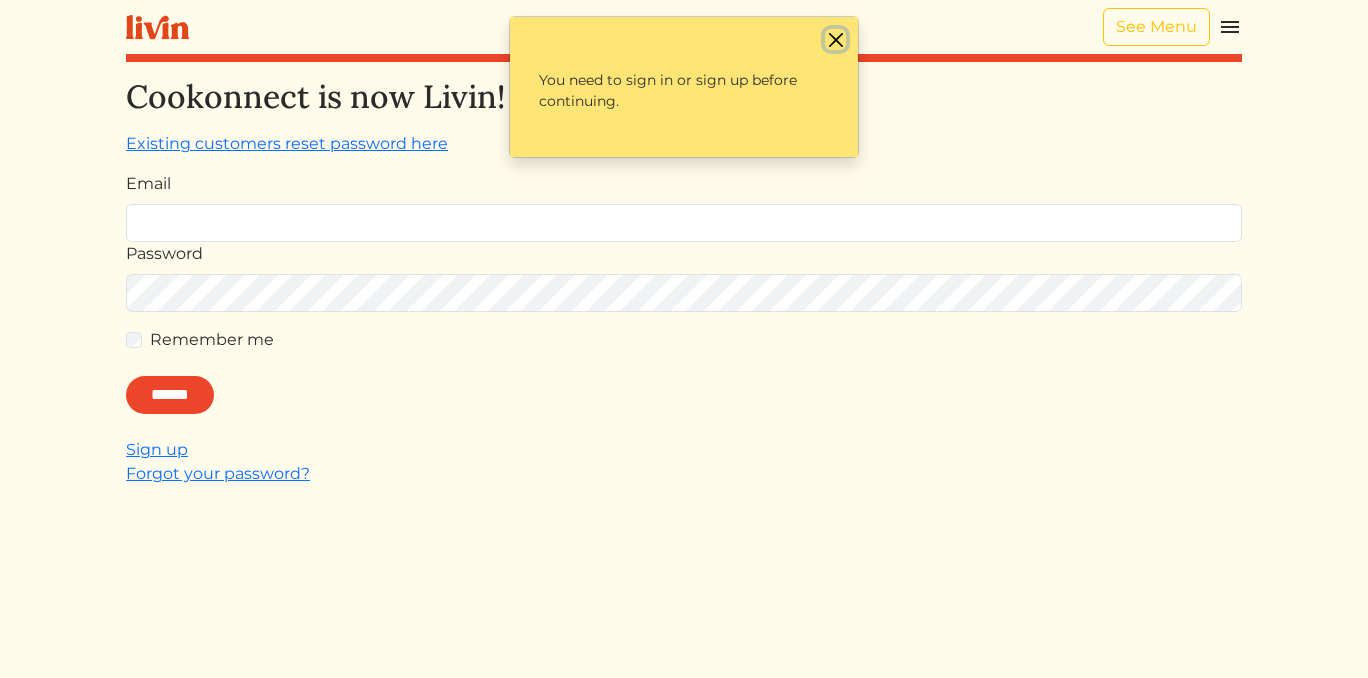 click at bounding box center [835, 39] 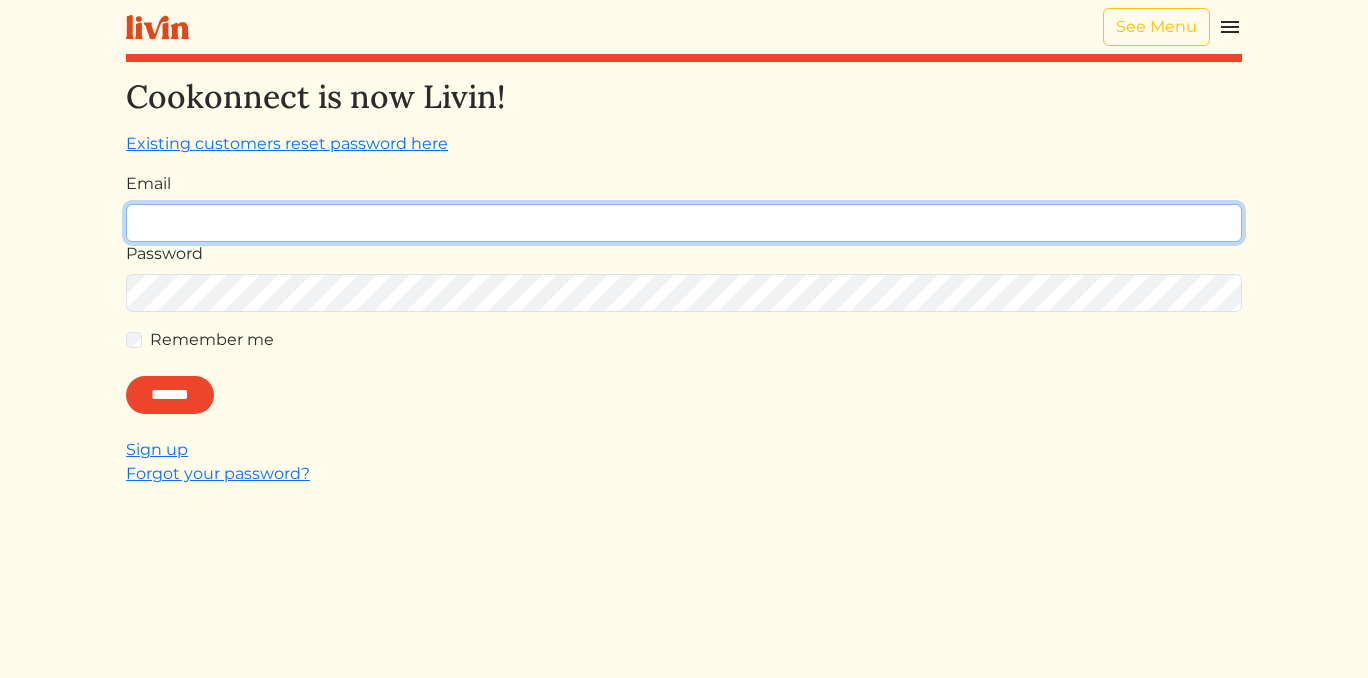 click on "Email" at bounding box center (684, 223) 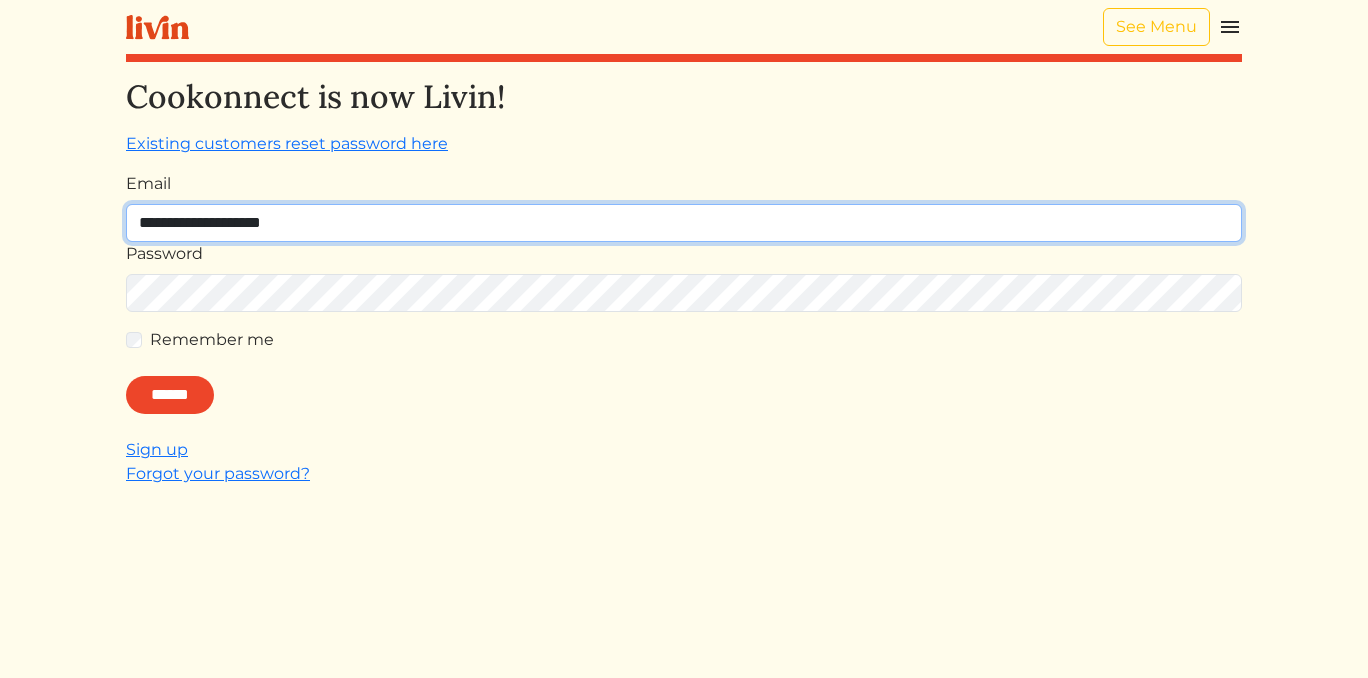 type on "**********" 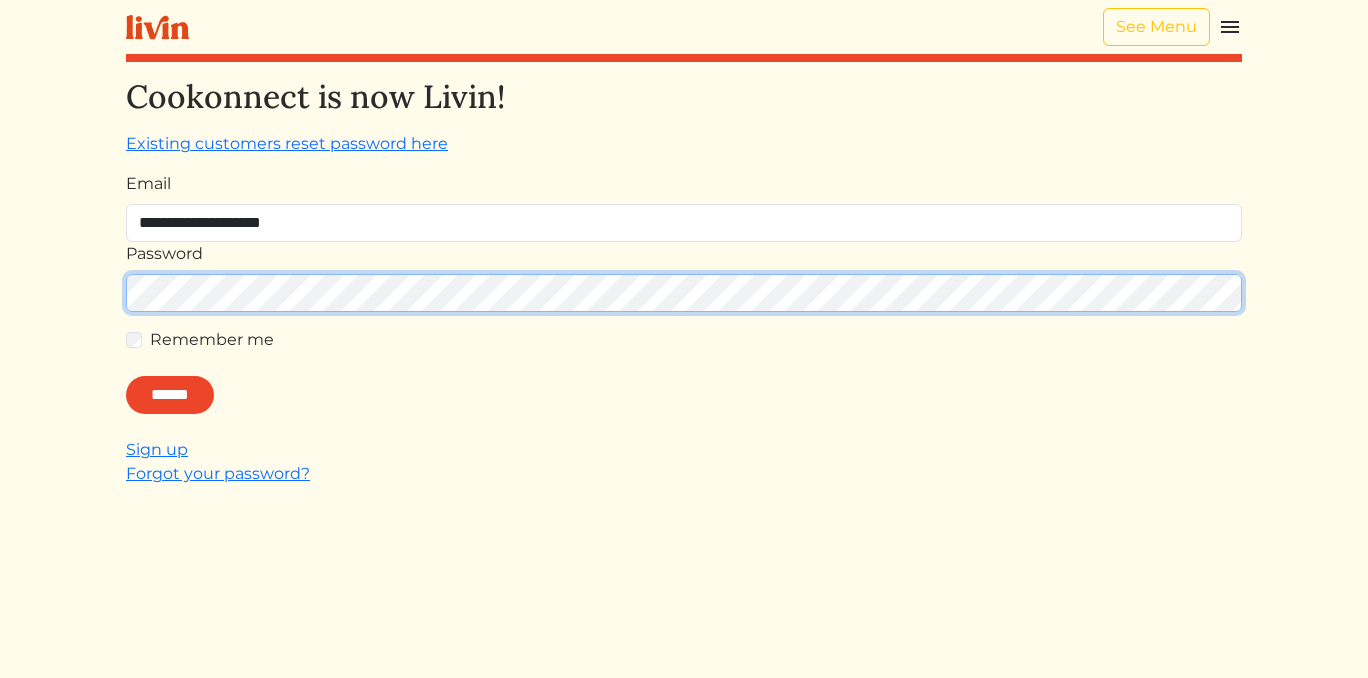 click on "******" at bounding box center (170, 395) 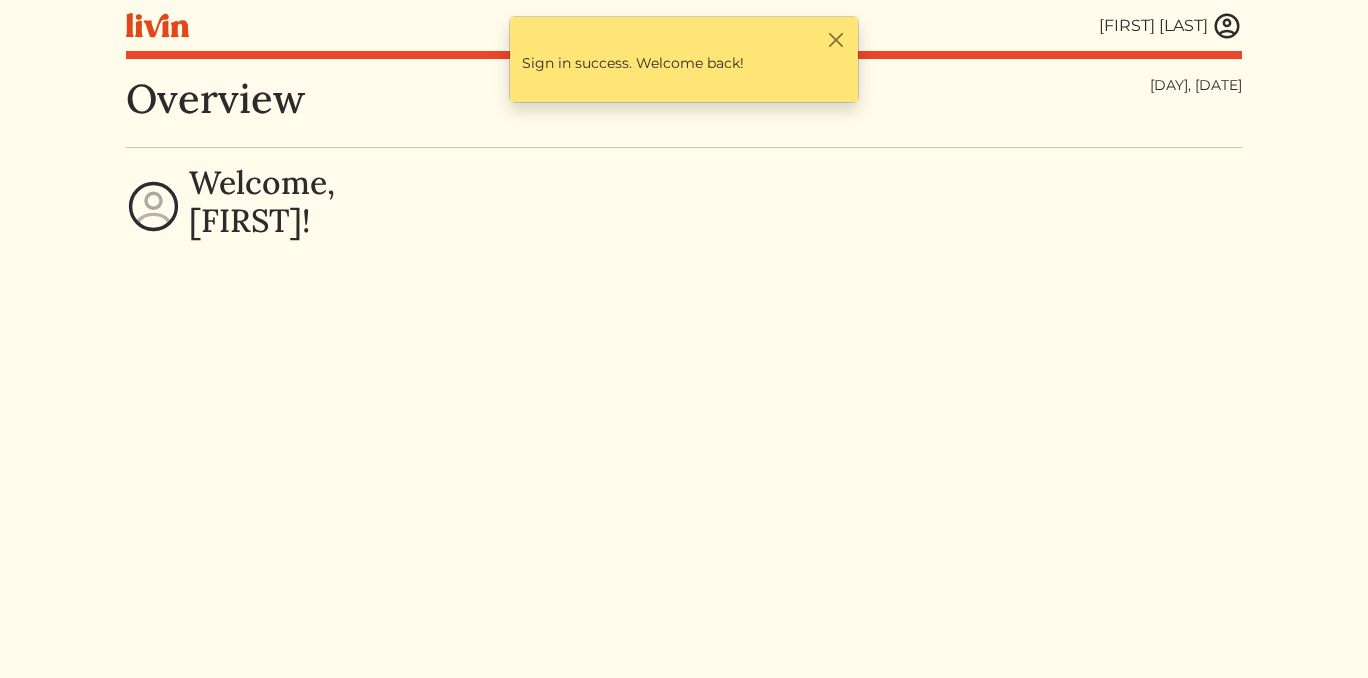 click at bounding box center [1227, 26] 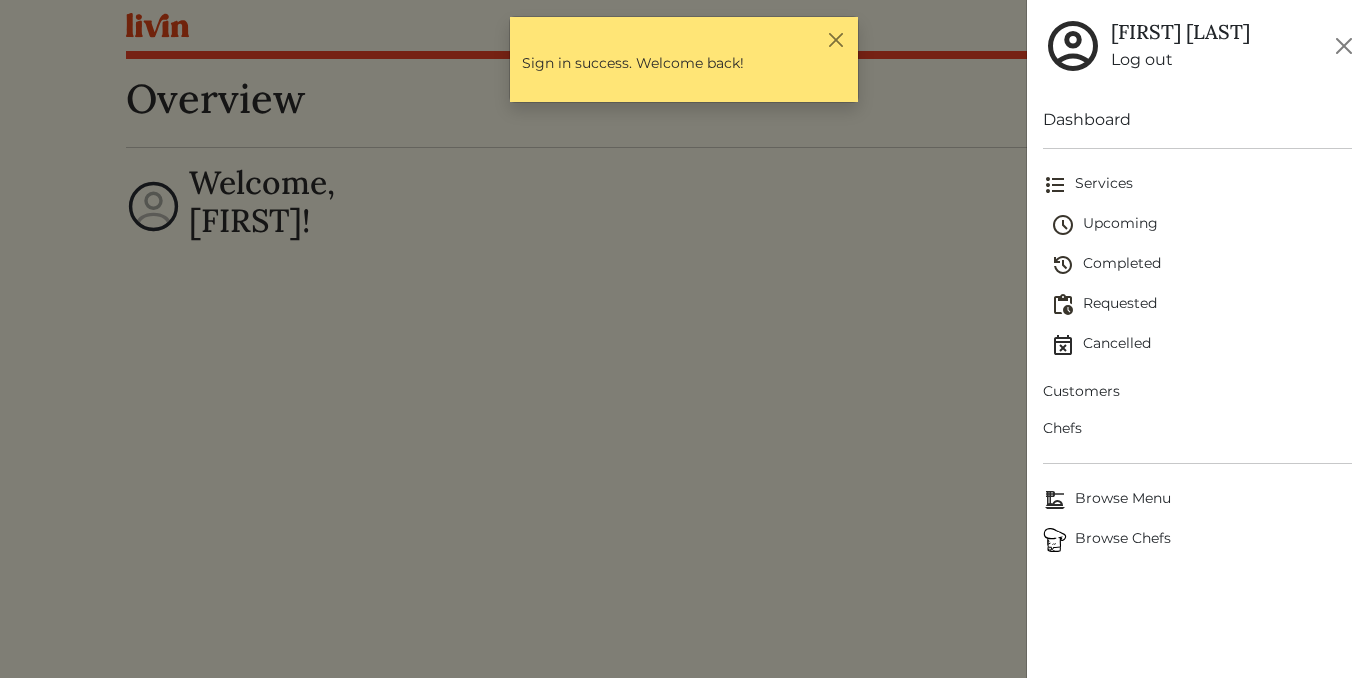click on "Customers" at bounding box center [1197, 391] 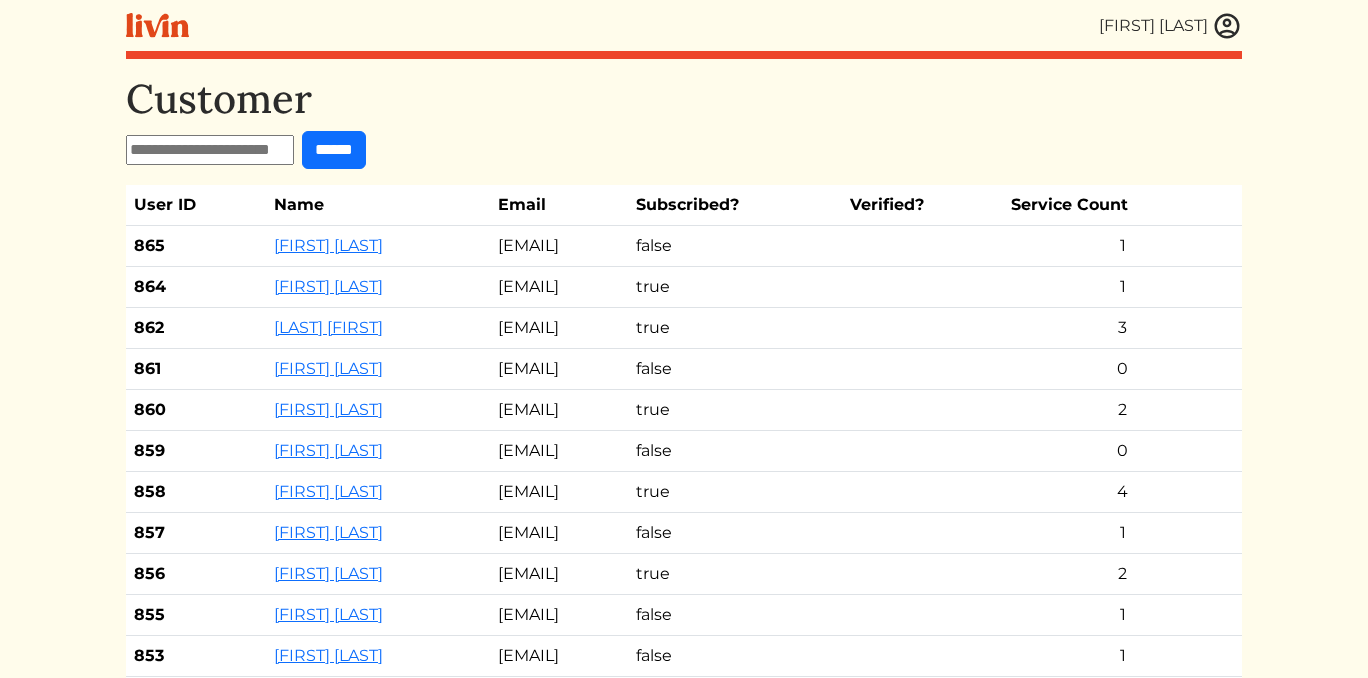 click at bounding box center (210, 150) 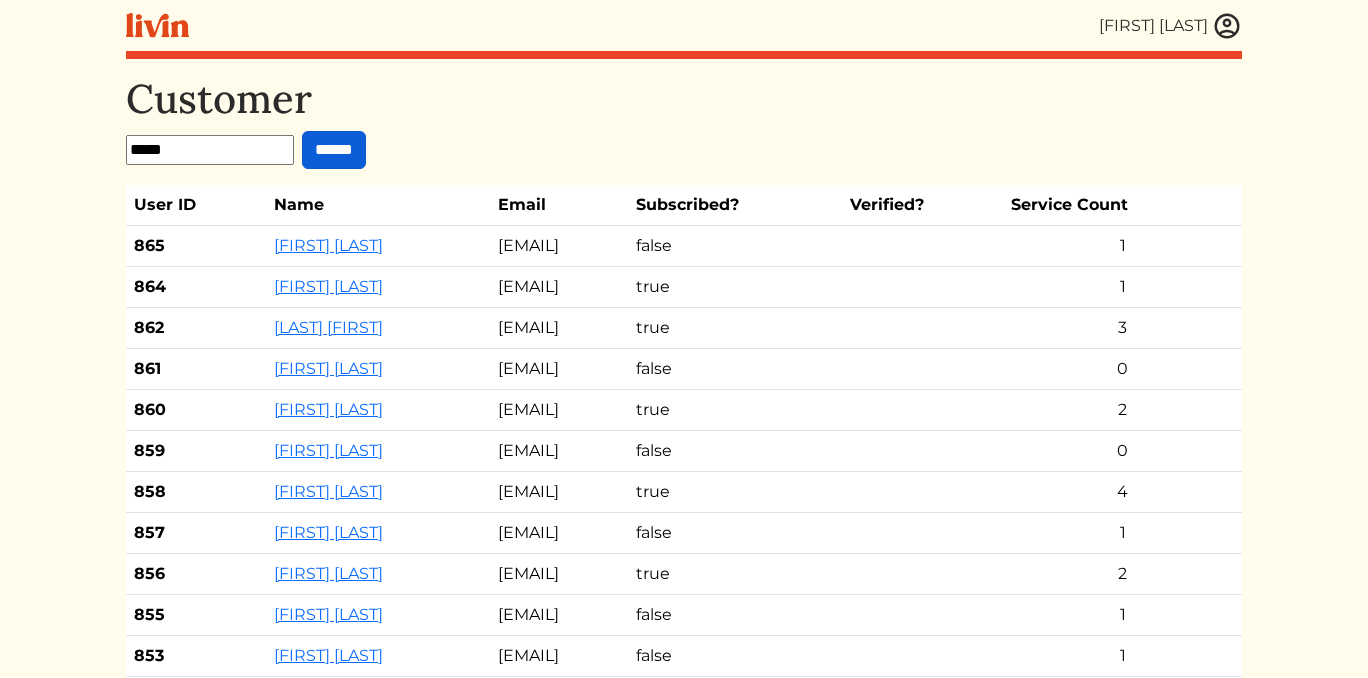 type on "*****" 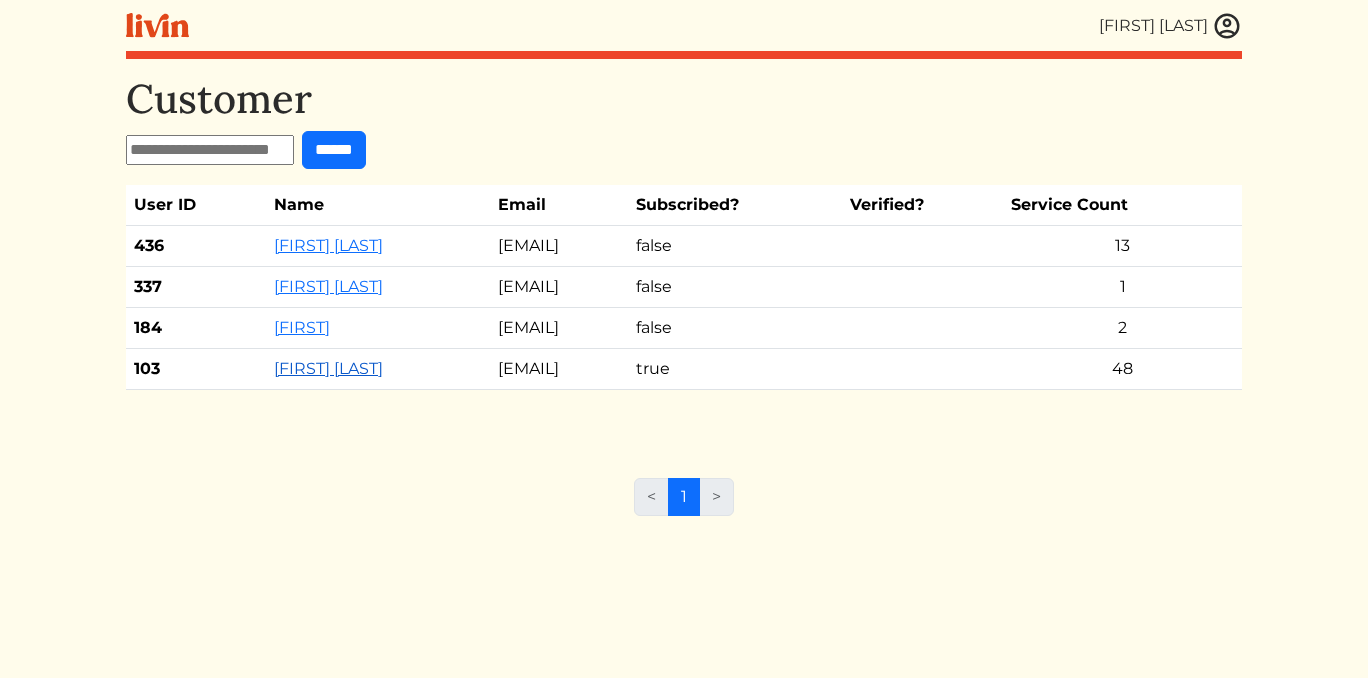 click on "[FIRST] [LAST]" at bounding box center (328, 368) 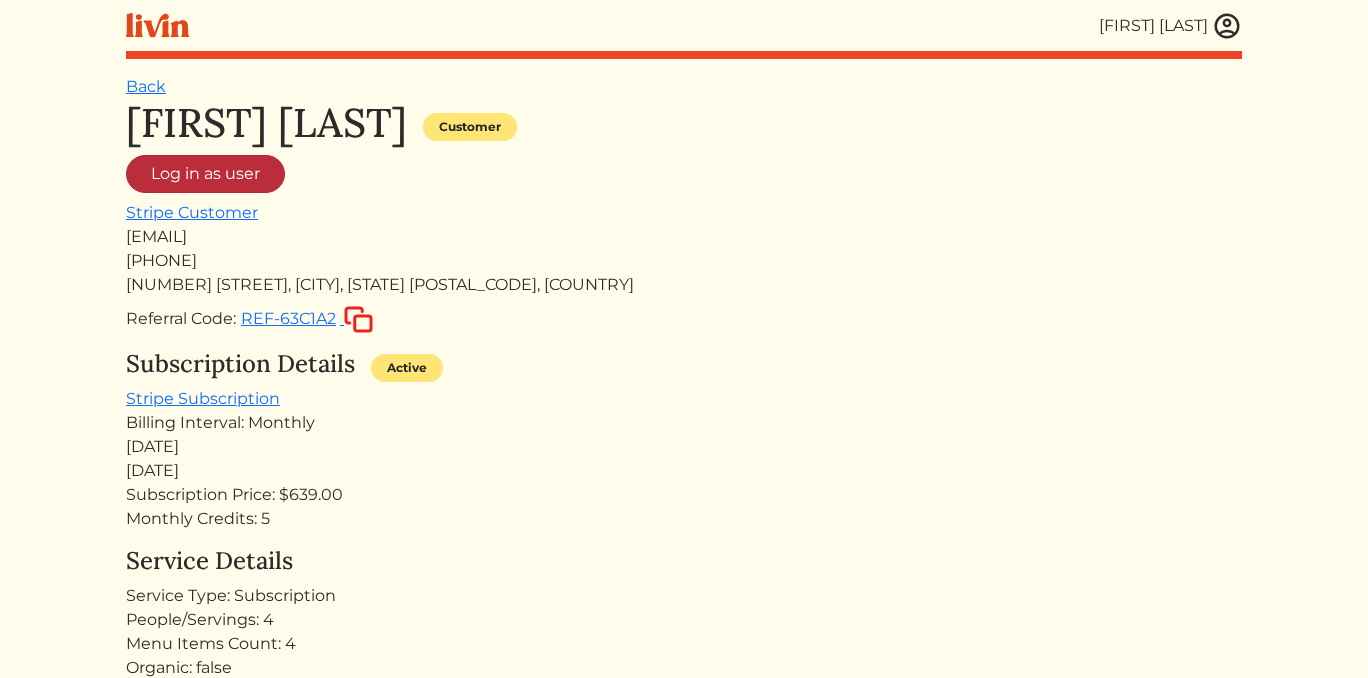 click on "Log in as user" at bounding box center [205, 174] 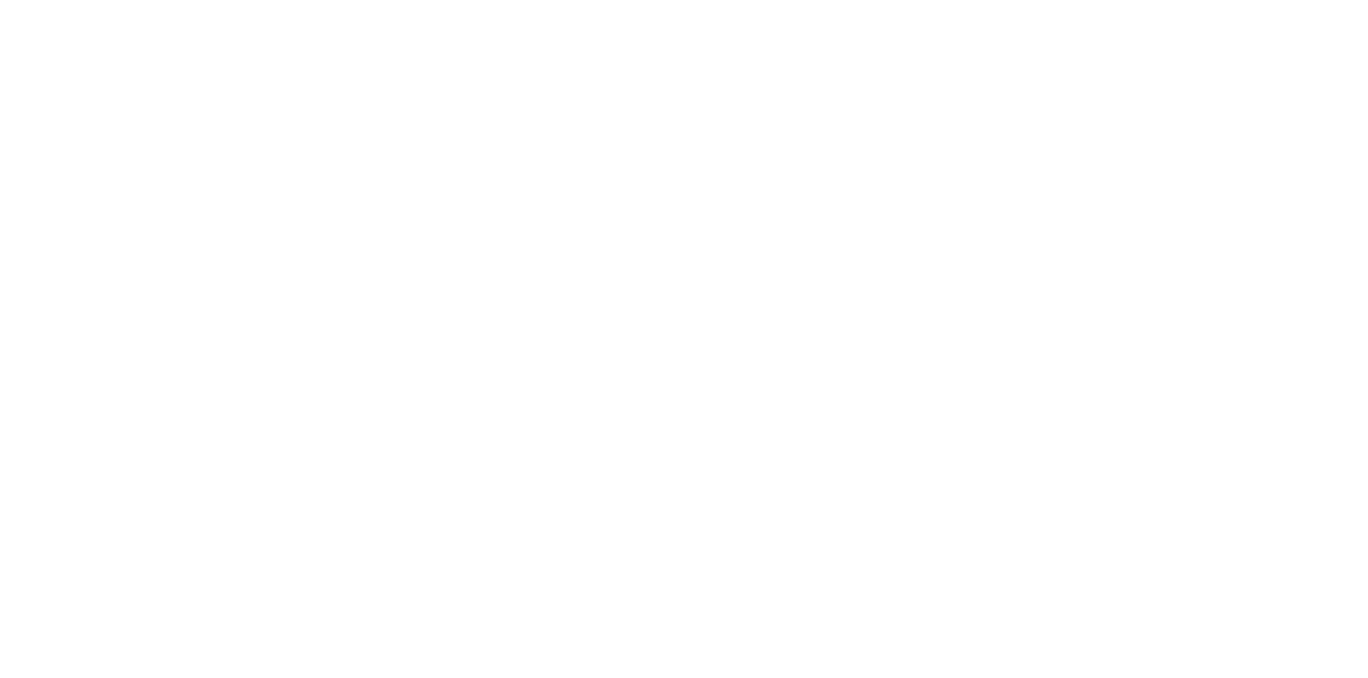 scroll, scrollTop: 991, scrollLeft: 0, axis: vertical 